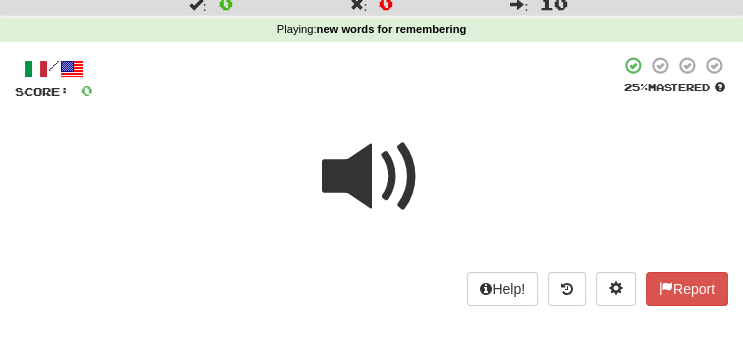 scroll, scrollTop: 47, scrollLeft: 0, axis: vertical 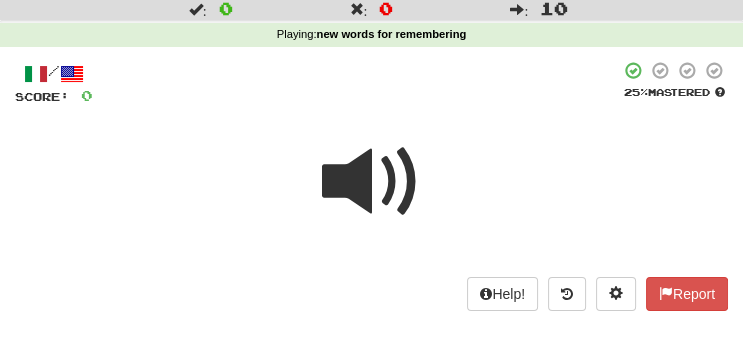 click at bounding box center (372, 182) 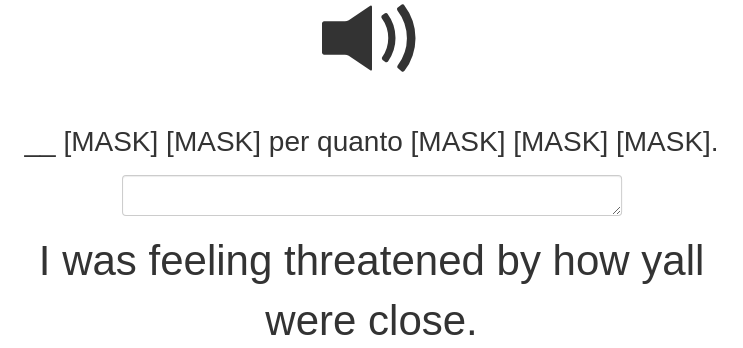 scroll, scrollTop: 192, scrollLeft: 0, axis: vertical 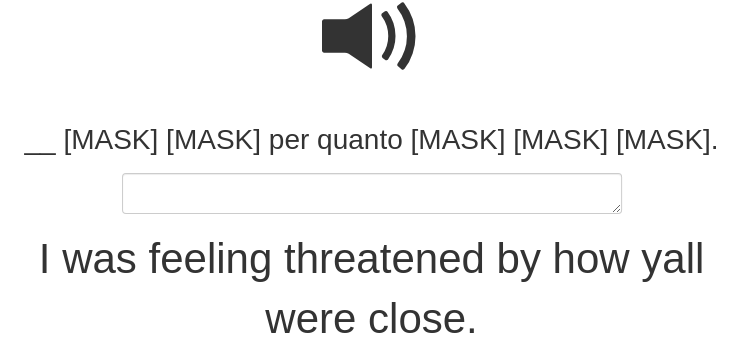 type on "*" 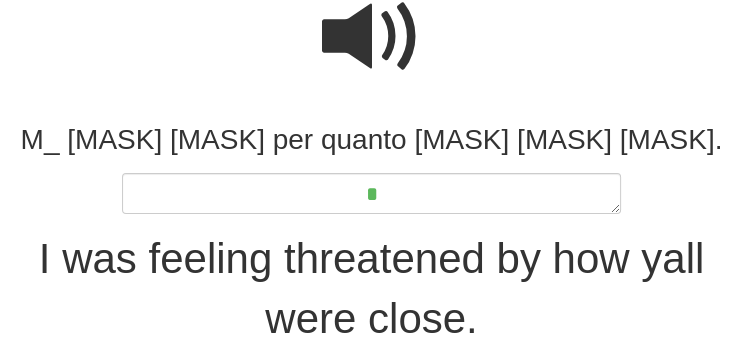 type on "*" 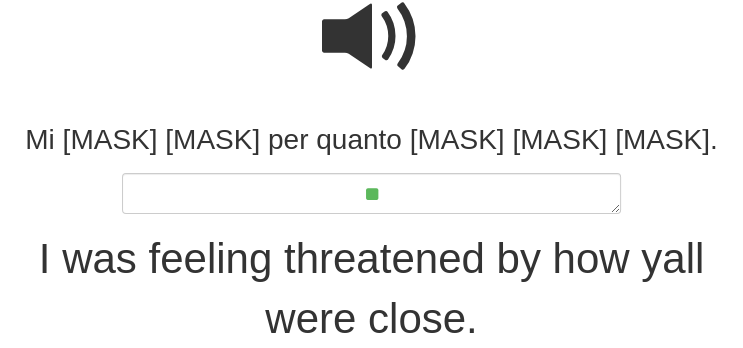 type on "*" 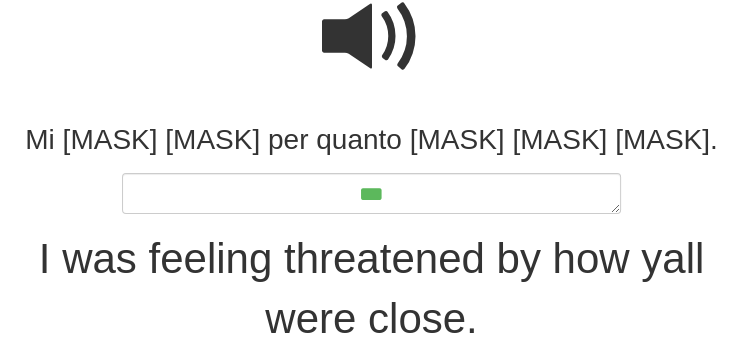 type on "*" 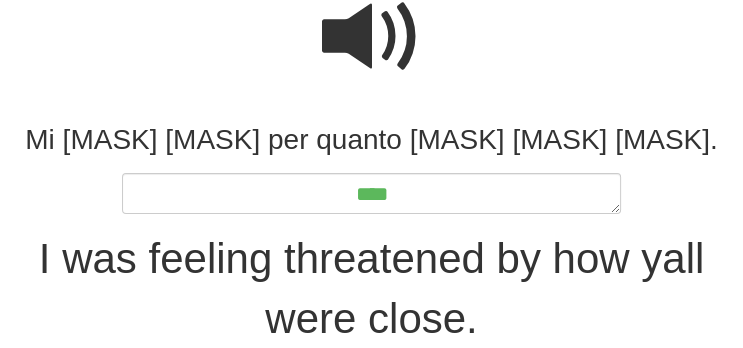 type on "*" 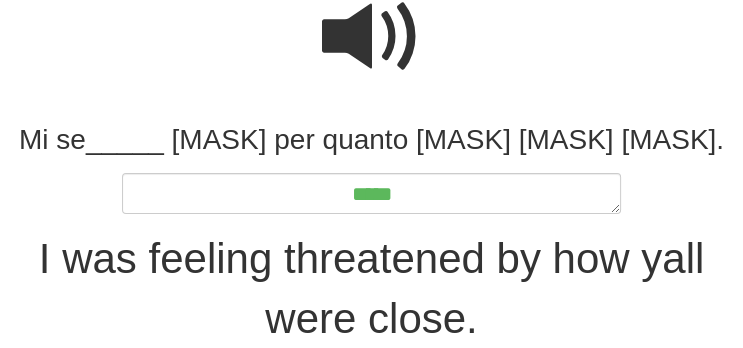 type on "*" 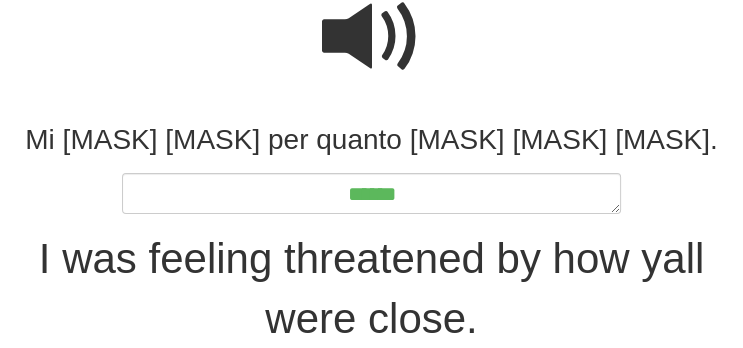 type on "*" 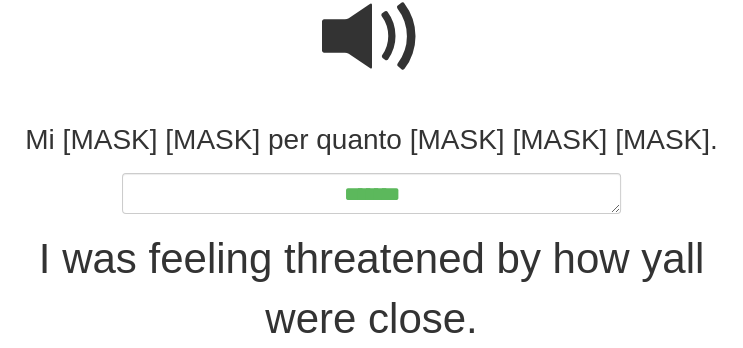 type on "*" 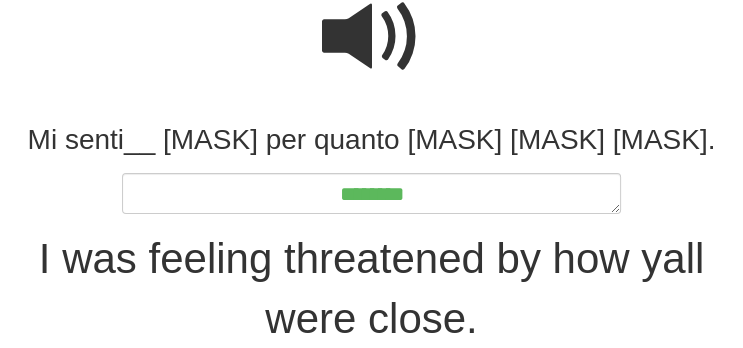 type on "*" 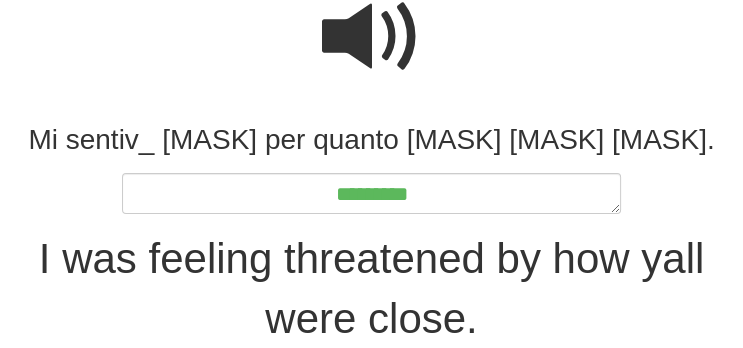 type on "*" 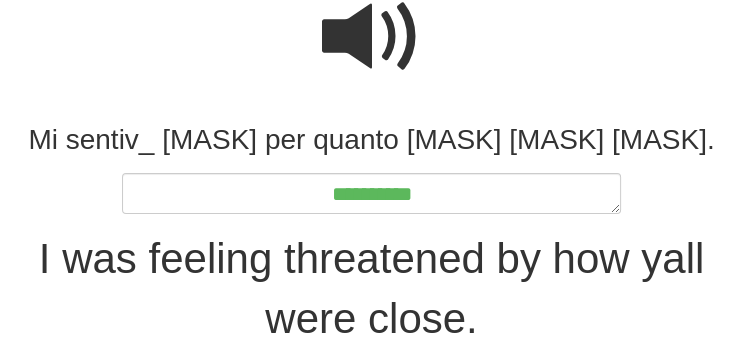 type on "*" 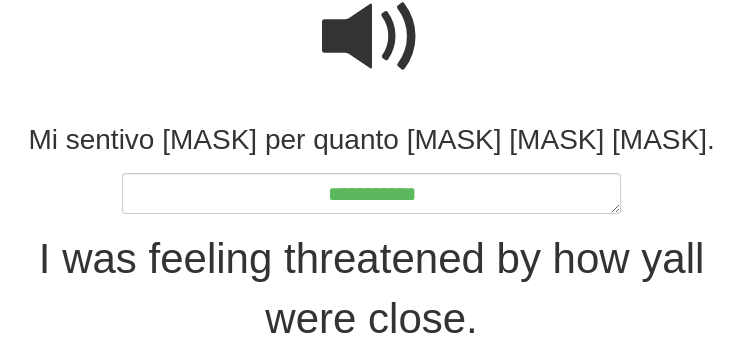 type on "*" 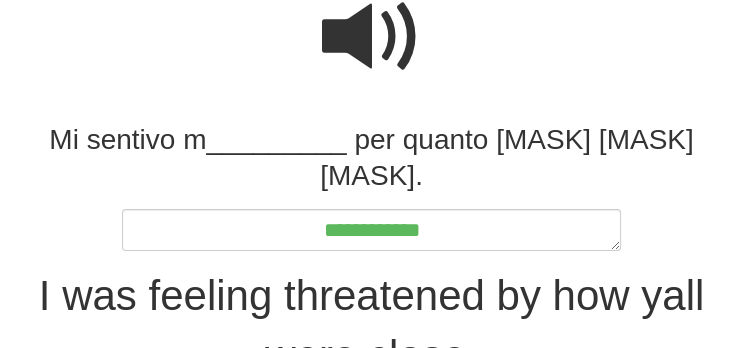 type on "*" 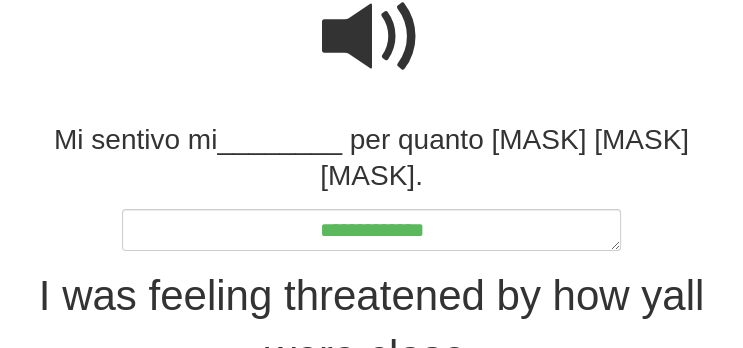 type on "**********" 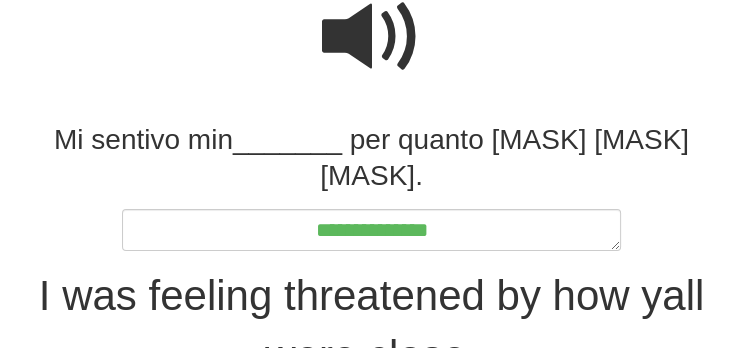 type on "*" 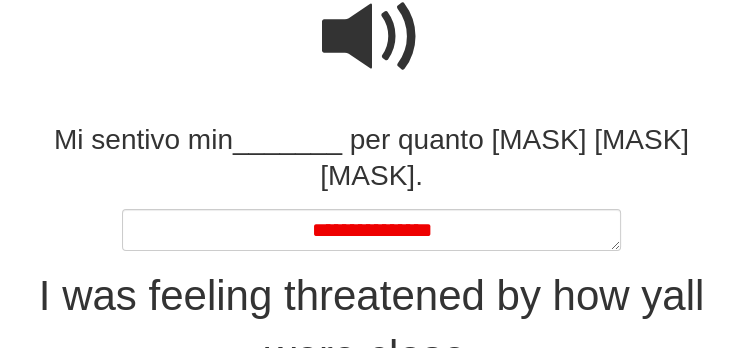 type on "*" 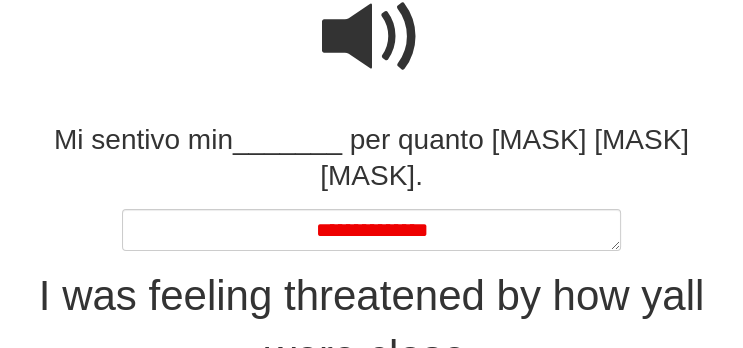 type on "*" 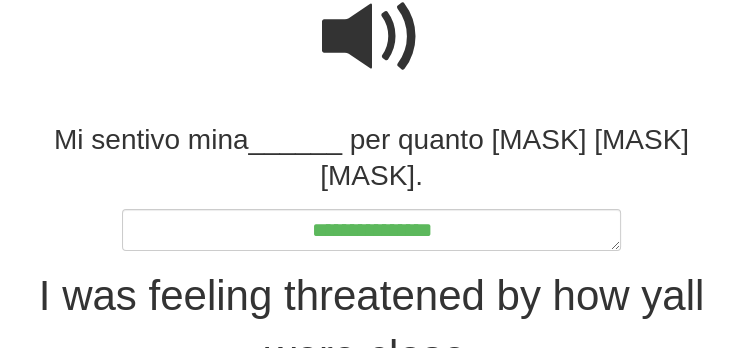 type on "*" 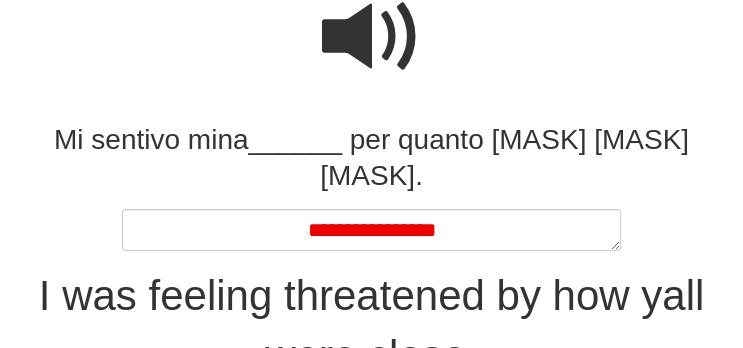 type on "*" 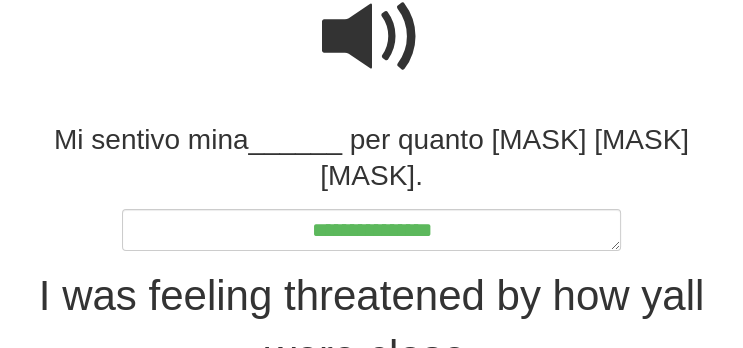 type on "*" 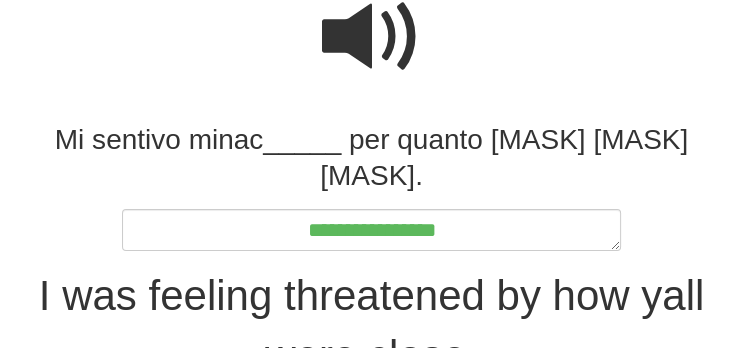 type on "*" 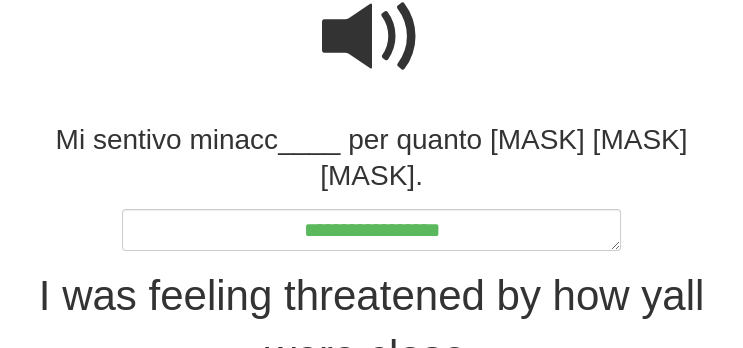 type on "*" 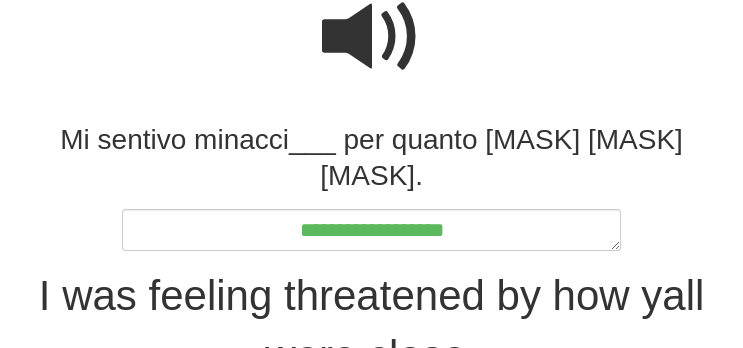 type on "*" 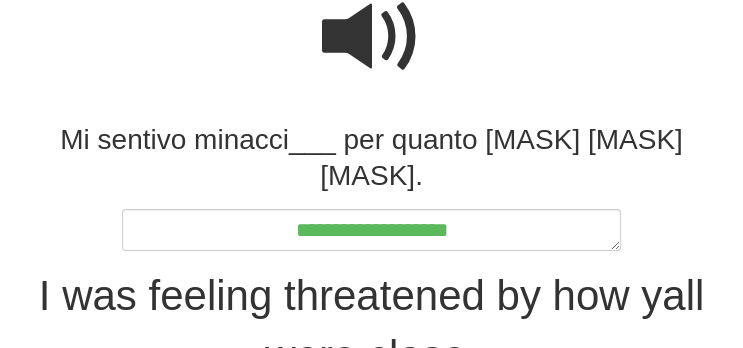 type on "*" 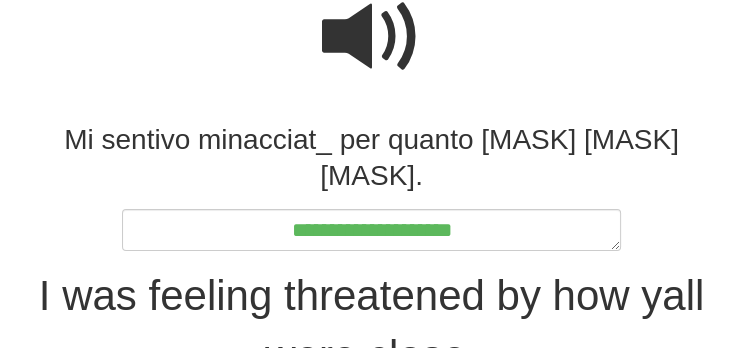type on "*" 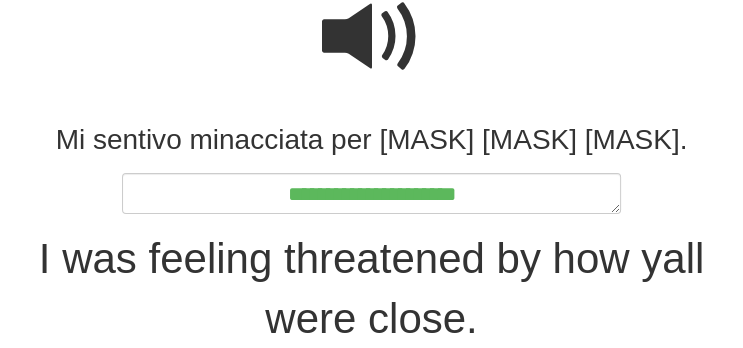type on "*" 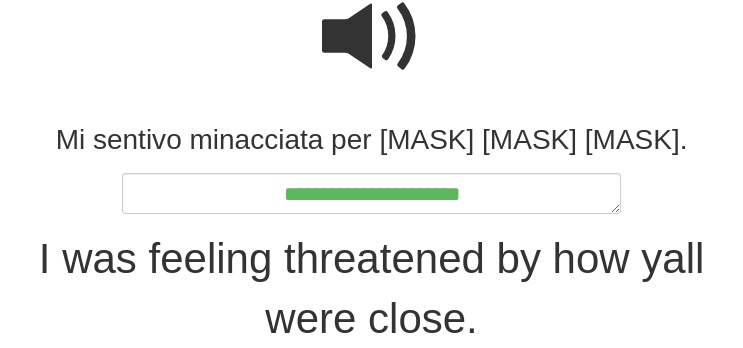type on "*" 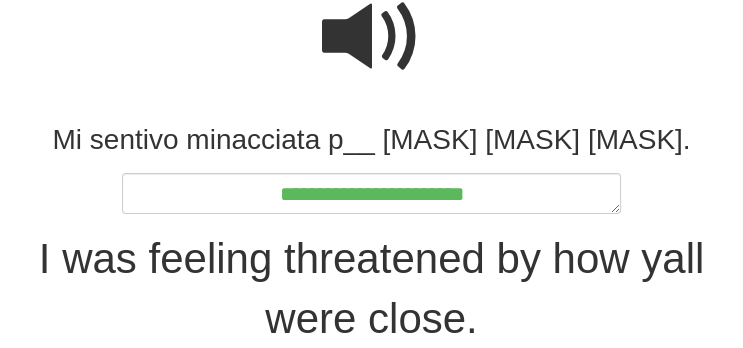type on "*" 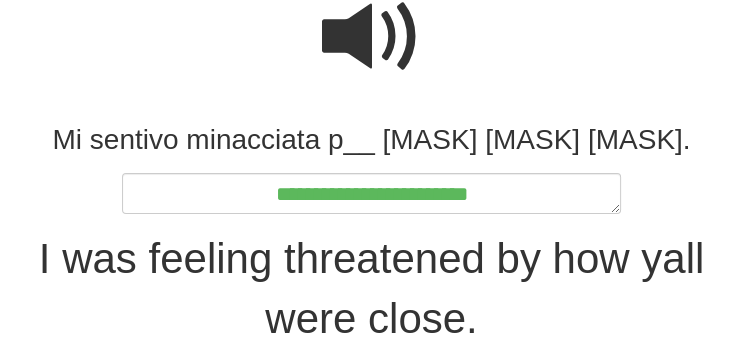type on "*" 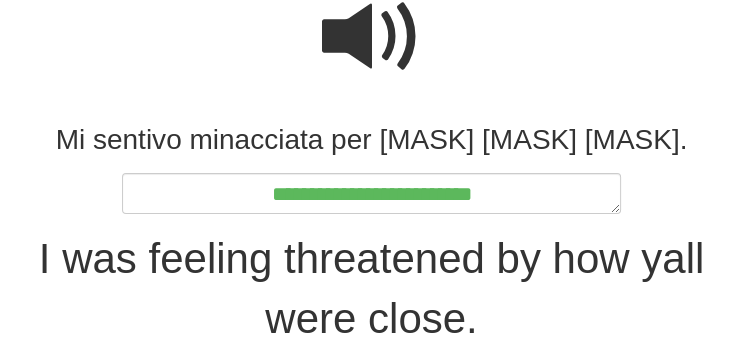 type on "*" 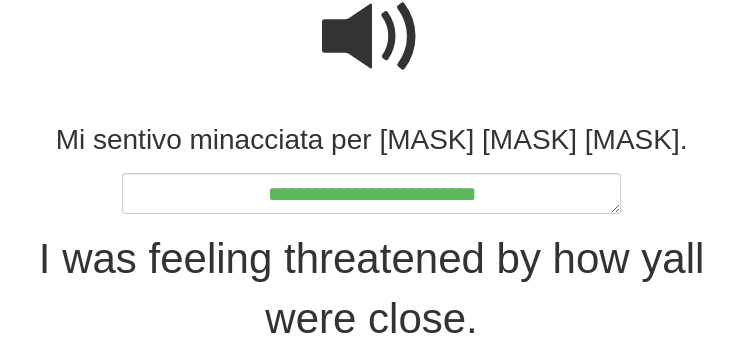 type on "*" 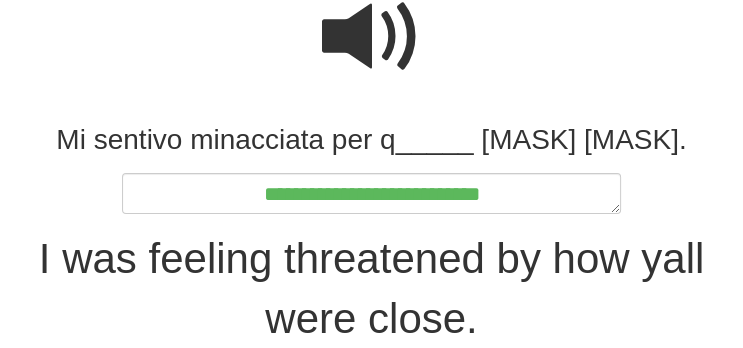 type on "*" 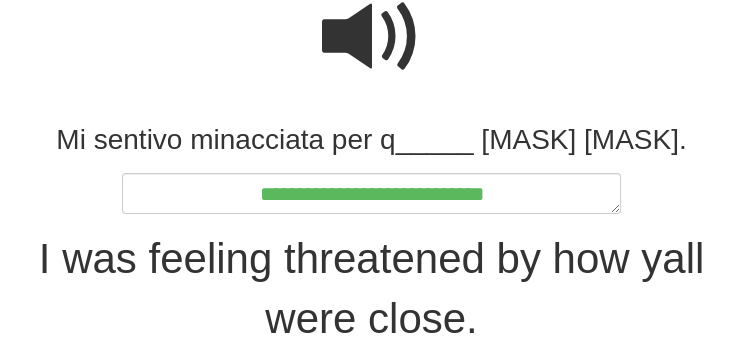 type on "*" 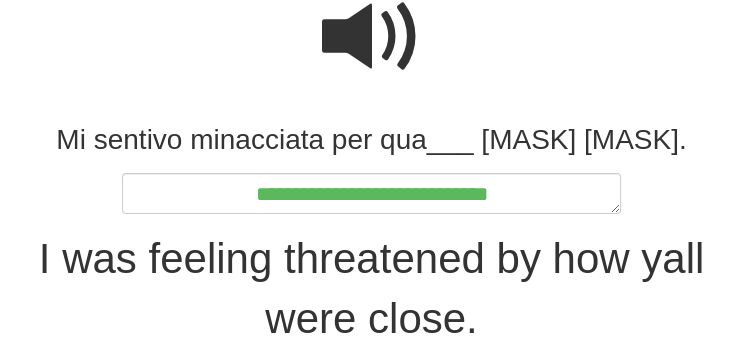 type on "*" 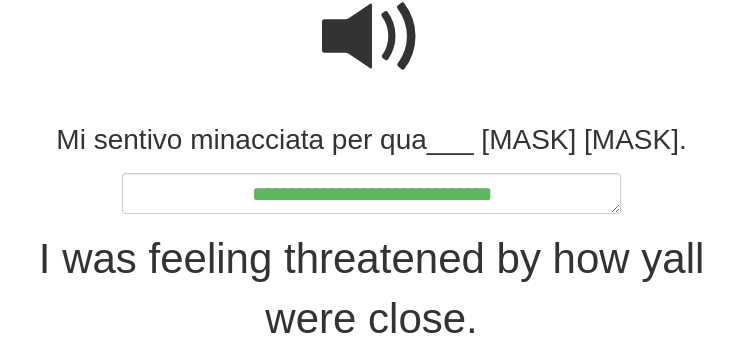 type on "*" 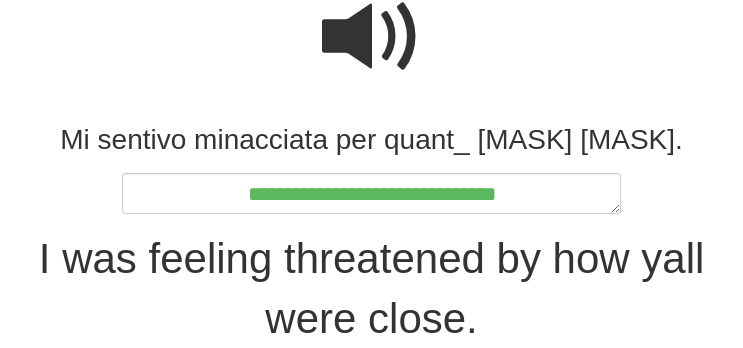 type on "*" 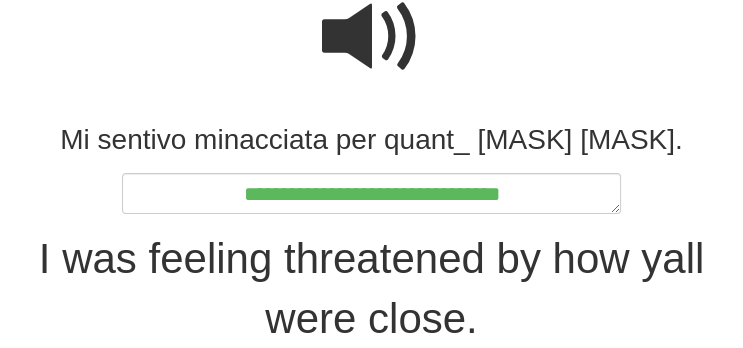 type on "*" 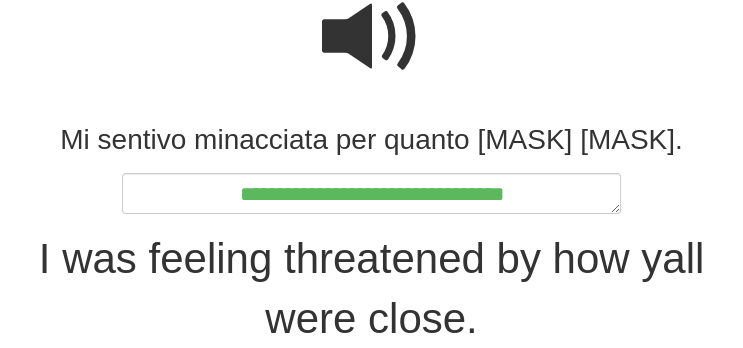 type on "*" 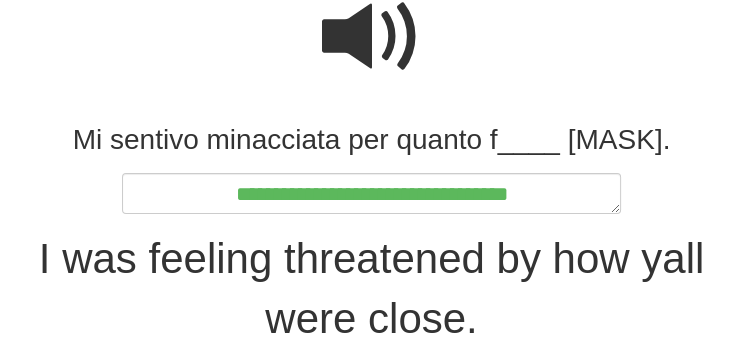 type on "*" 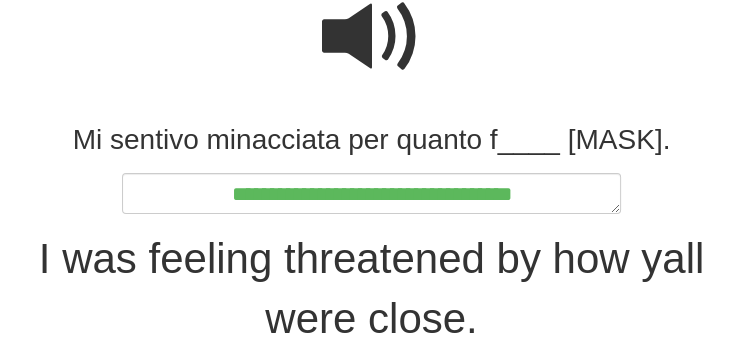 type on "*" 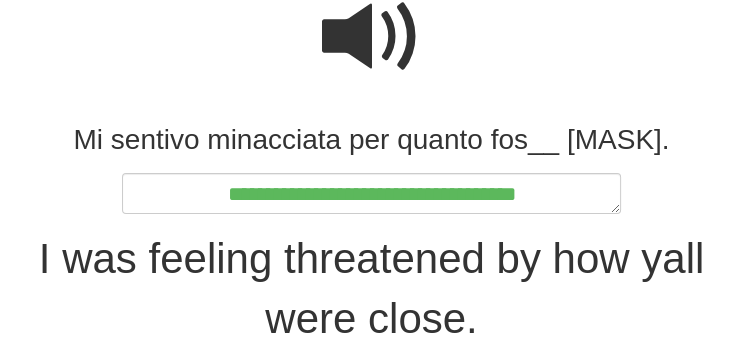 type on "*" 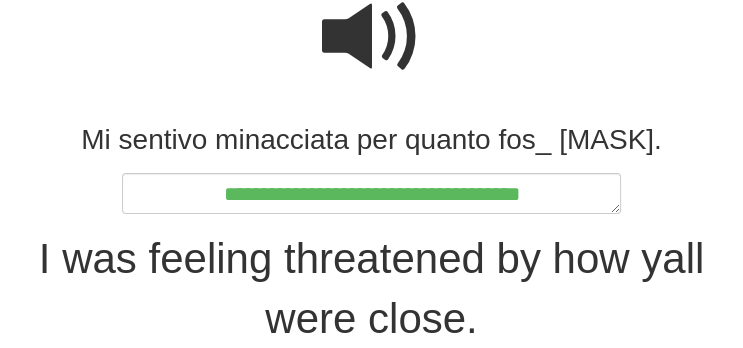 type on "*" 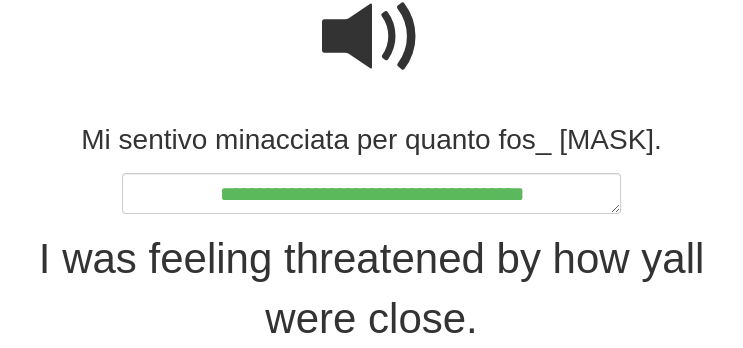 type on "*" 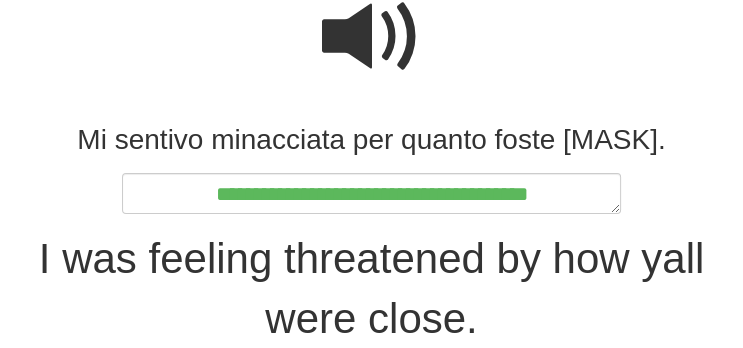 type on "*" 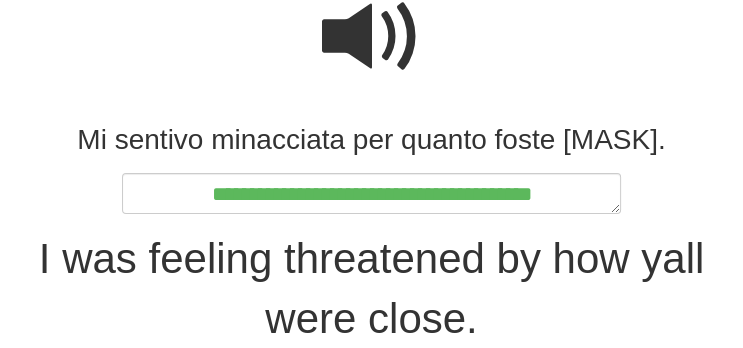 type on "*" 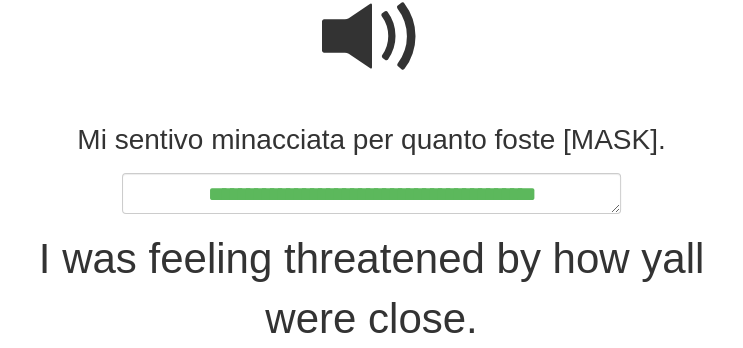 type on "*" 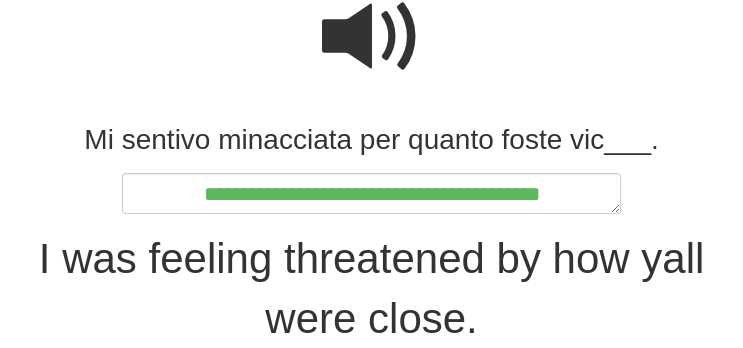type on "*" 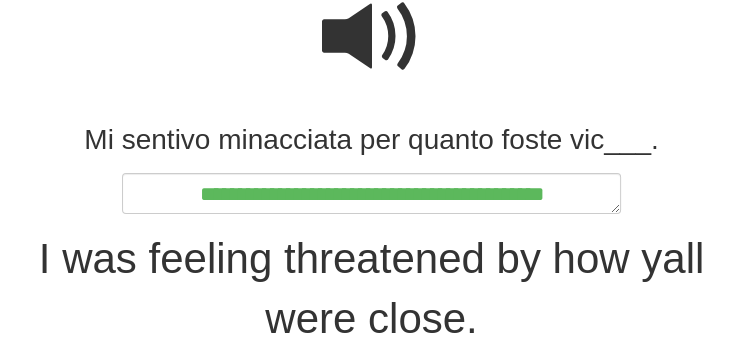 type on "*" 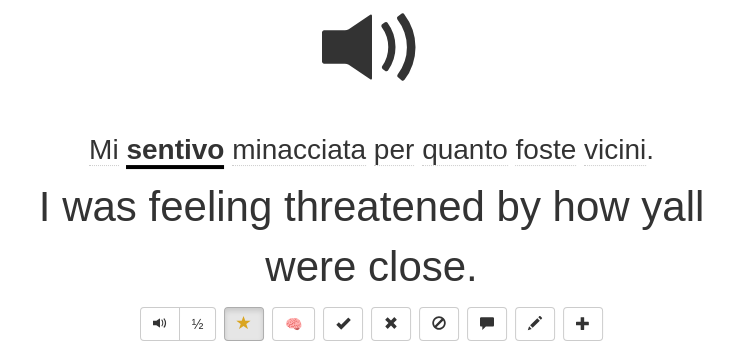 type on "*" 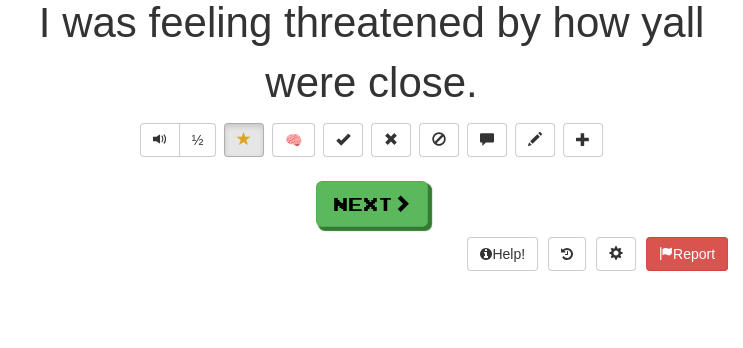 scroll, scrollTop: 377, scrollLeft: 0, axis: vertical 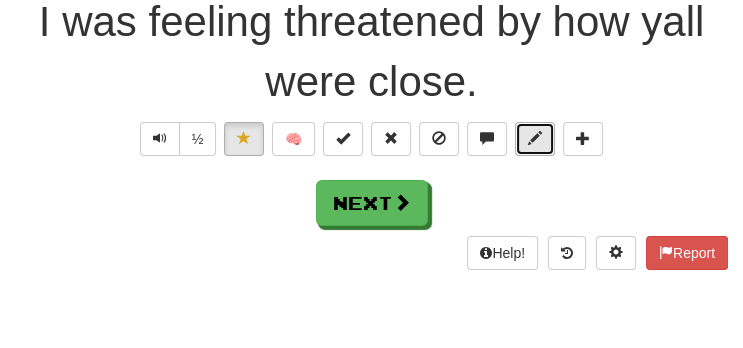 click at bounding box center (535, 138) 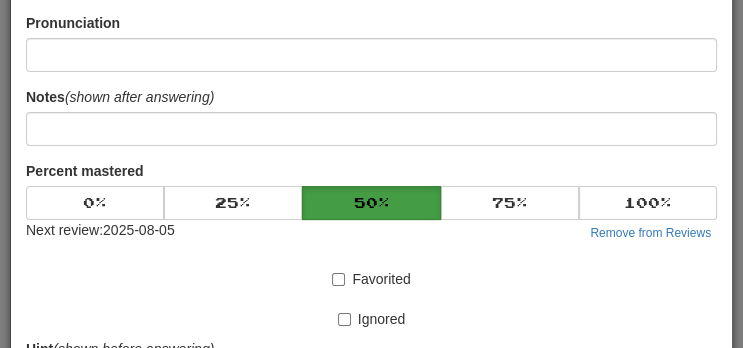 scroll, scrollTop: 274, scrollLeft: 0, axis: vertical 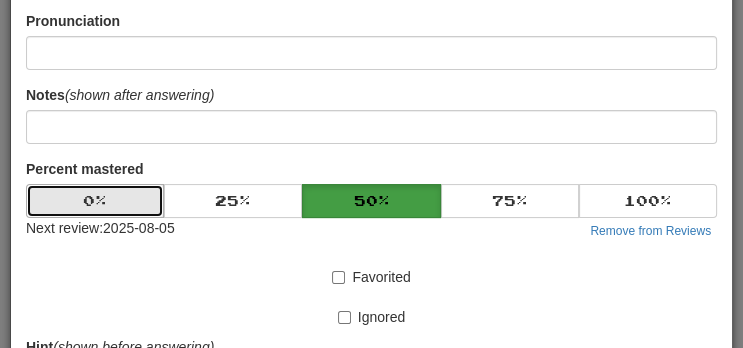 click on "0 %" at bounding box center (95, 201) 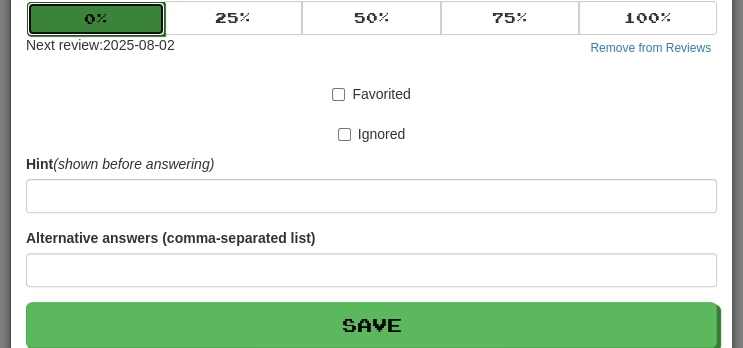 scroll, scrollTop: 542, scrollLeft: 0, axis: vertical 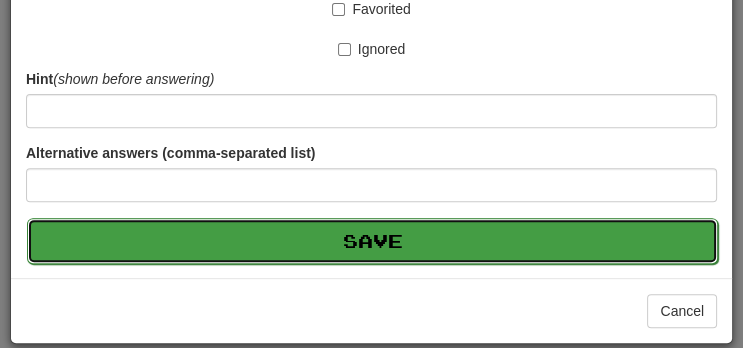 click on "Save" at bounding box center (372, 241) 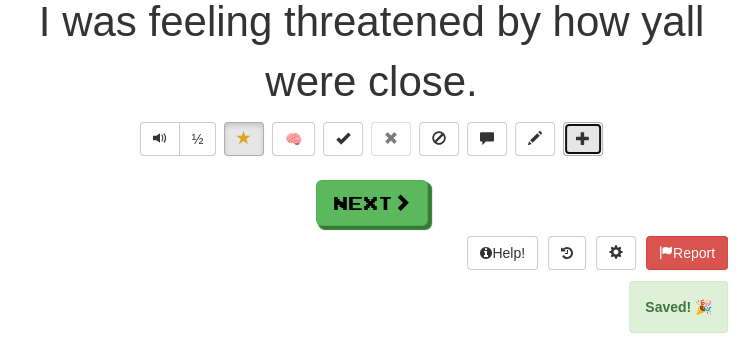 click at bounding box center [583, 138] 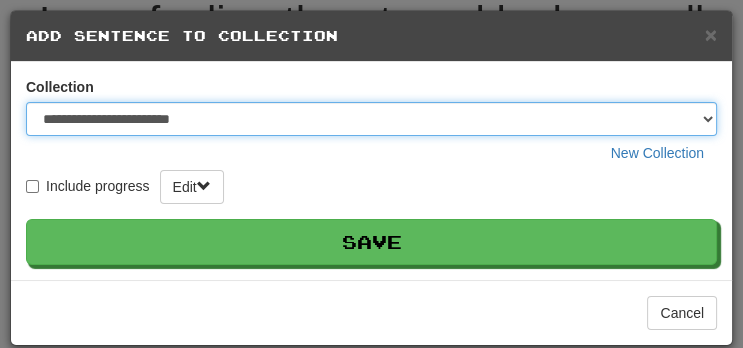 click on "**********" at bounding box center (371, 119) 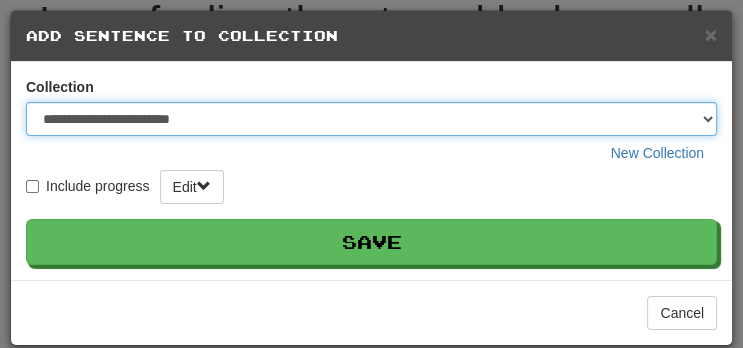 select on "*****" 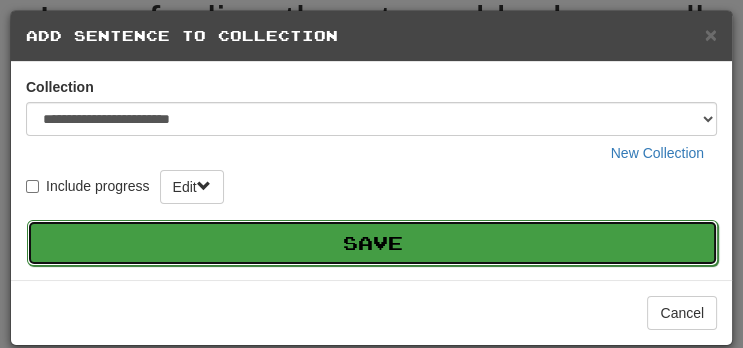 click on "Save" at bounding box center [372, 243] 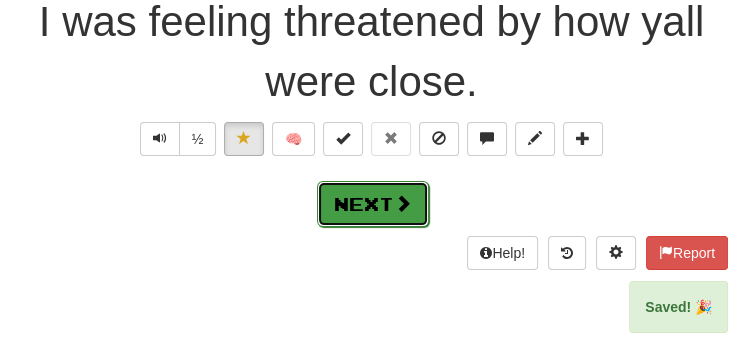 click at bounding box center (403, 203) 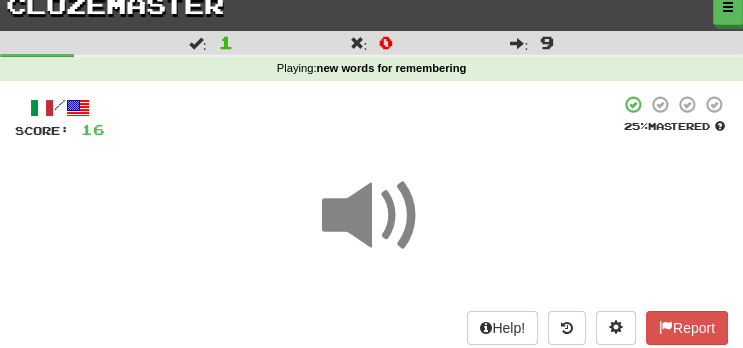 scroll, scrollTop: 247, scrollLeft: 0, axis: vertical 